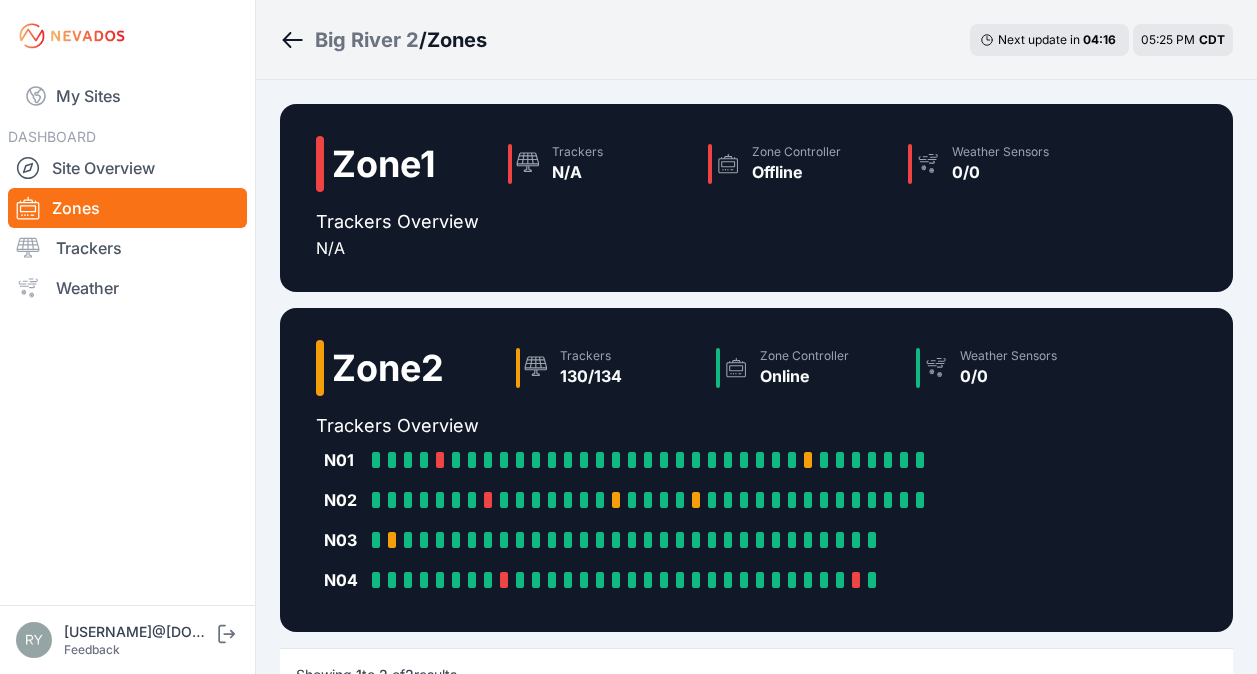scroll, scrollTop: 0, scrollLeft: 0, axis: both 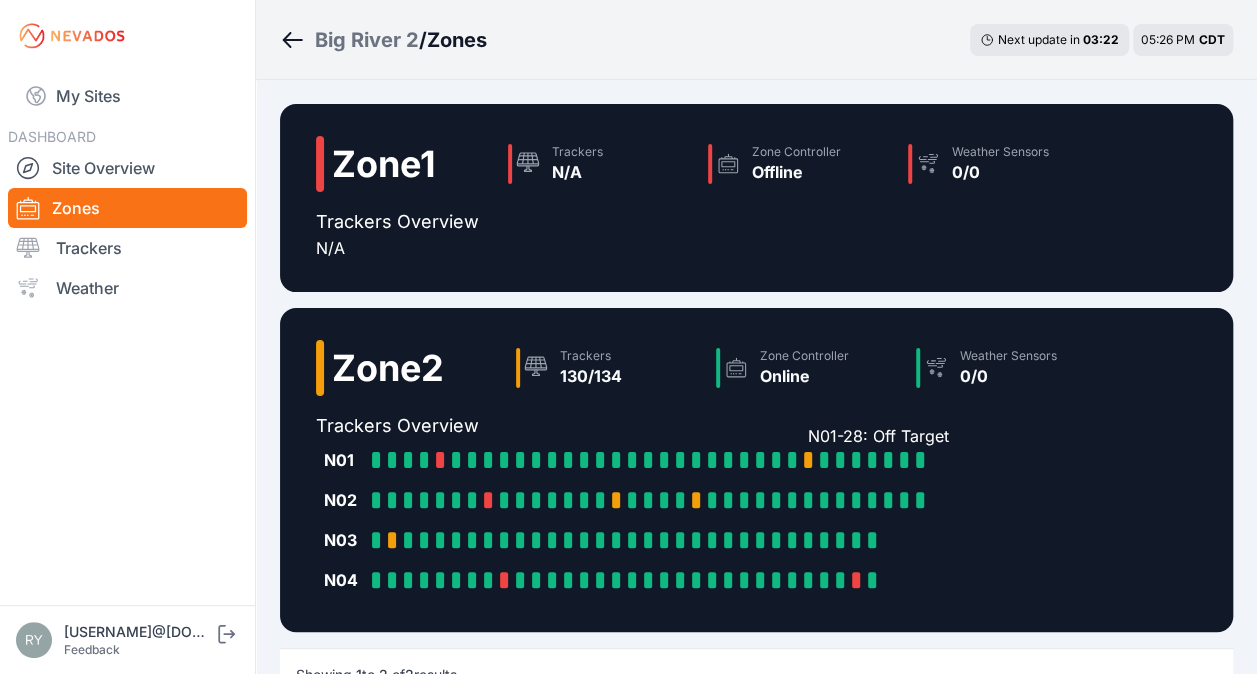 click at bounding box center [808, 460] 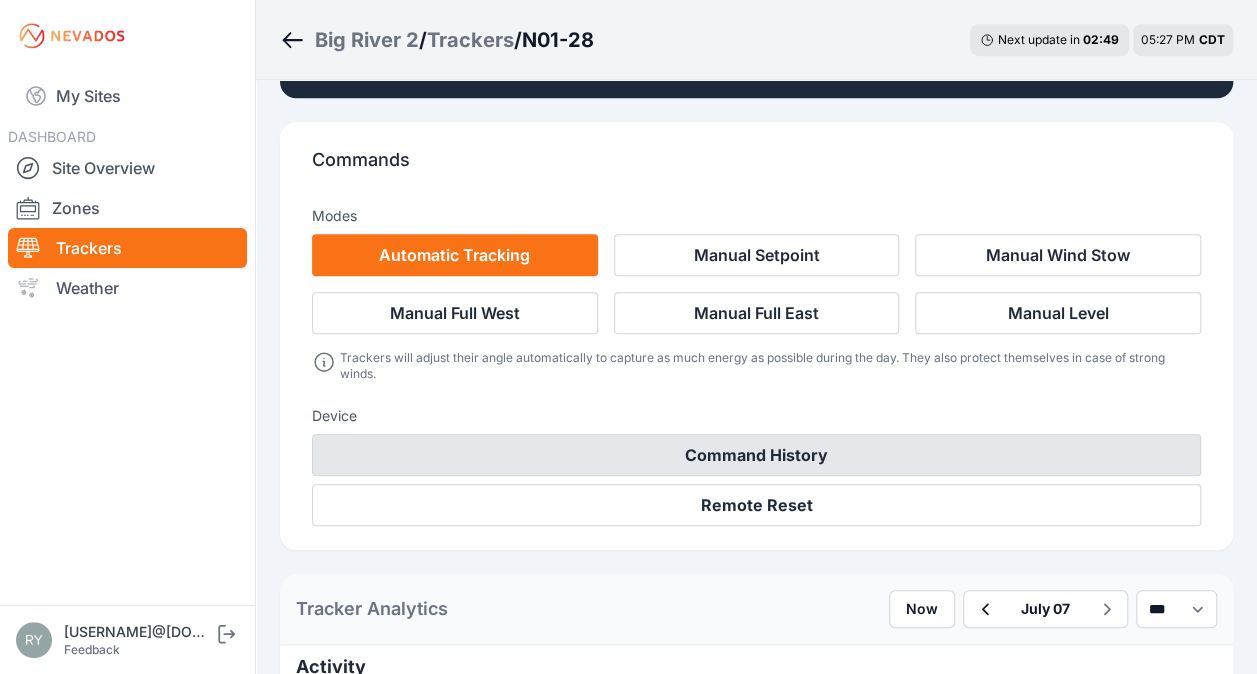 scroll, scrollTop: 500, scrollLeft: 0, axis: vertical 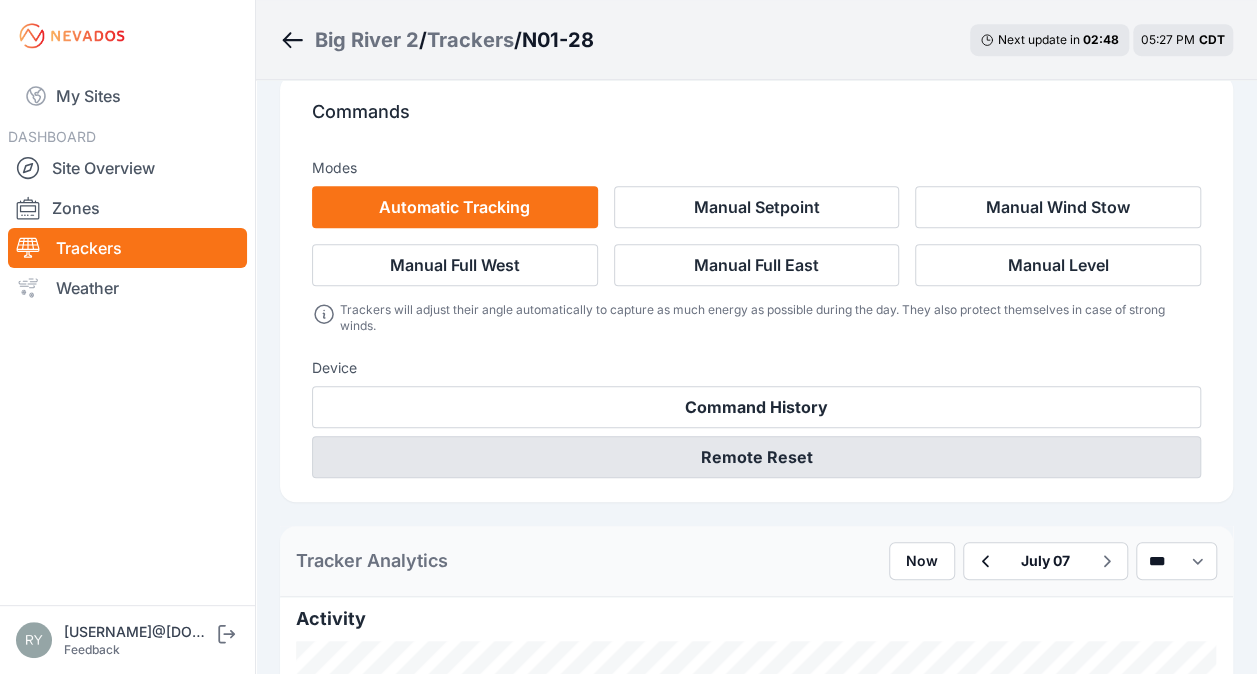 click on "Remote Reset" at bounding box center (756, 457) 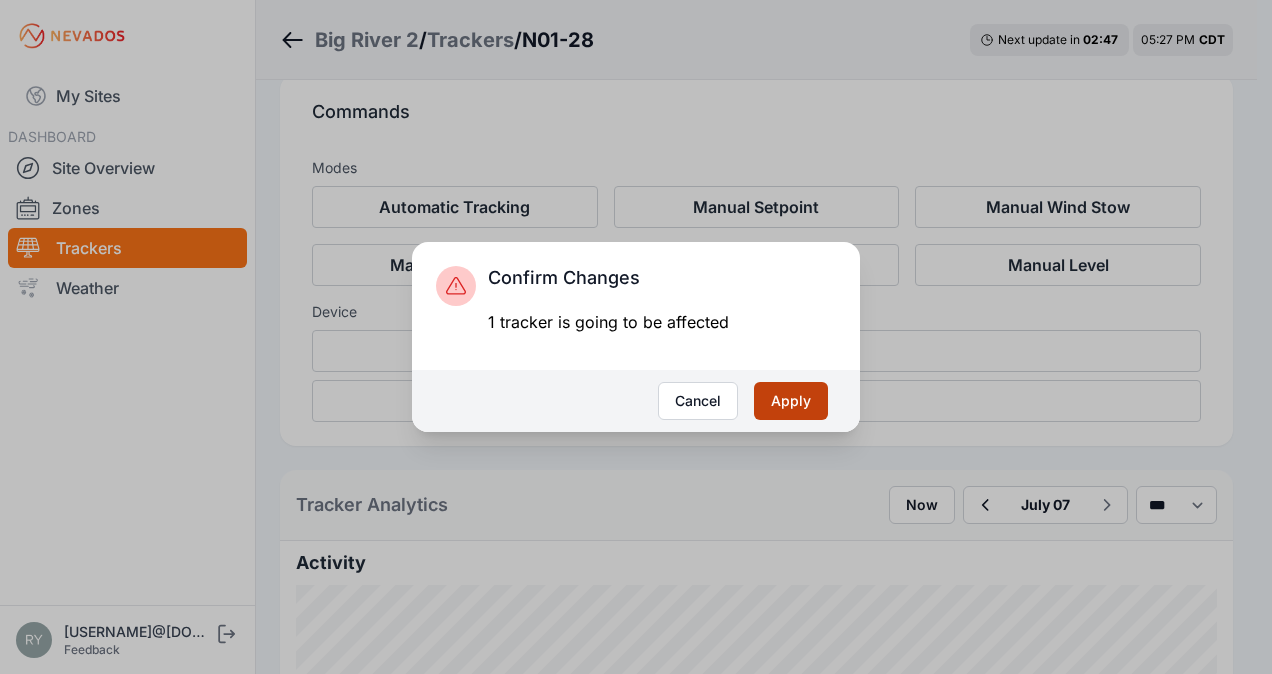 click on "Apply" at bounding box center (791, 401) 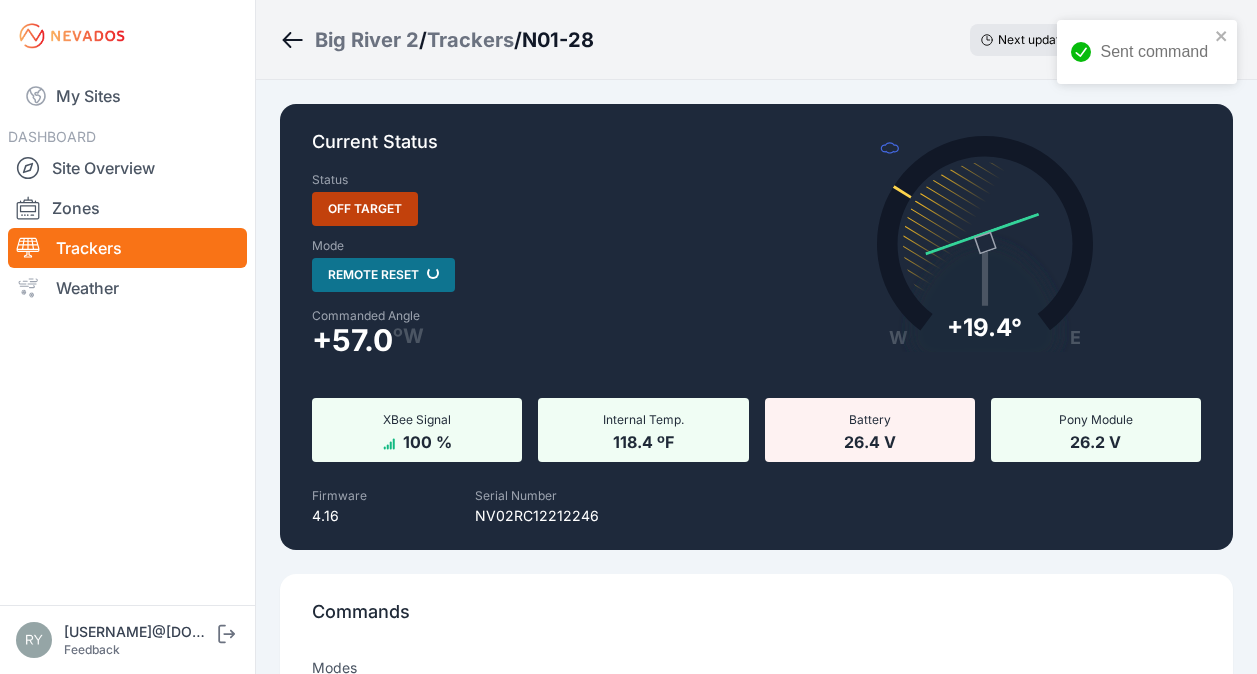 scroll, scrollTop: 0, scrollLeft: 0, axis: both 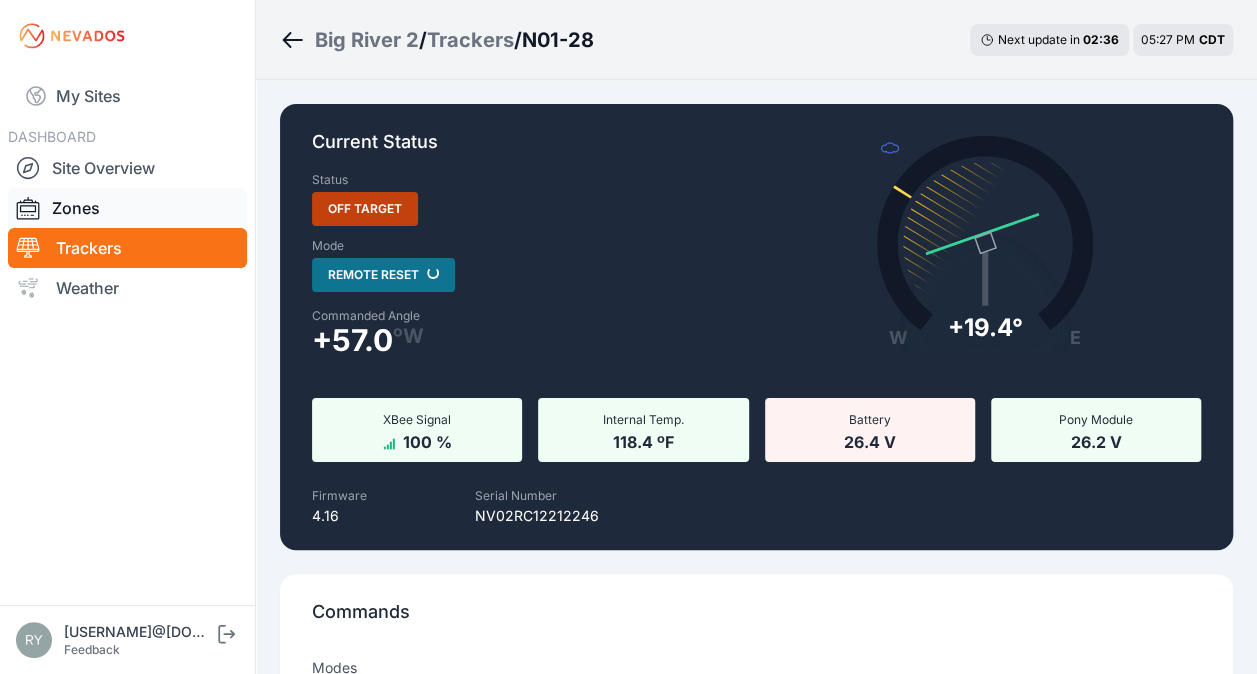 click on "Zones" at bounding box center [127, 208] 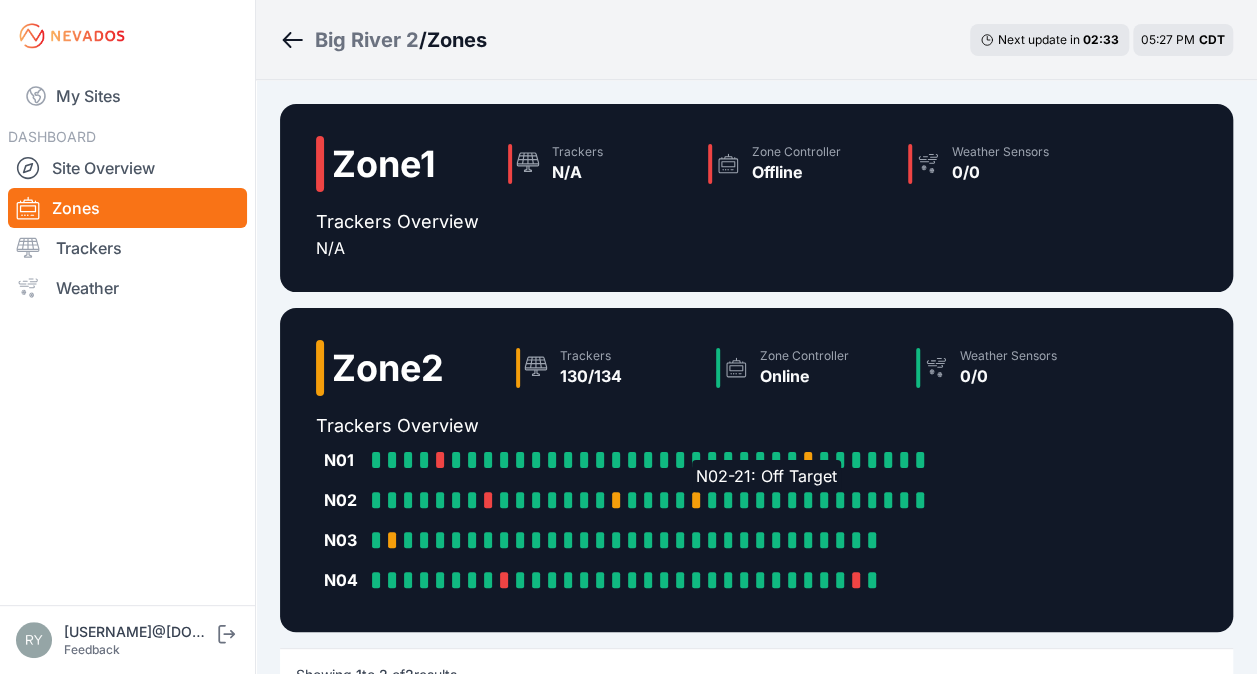 click at bounding box center [696, 500] 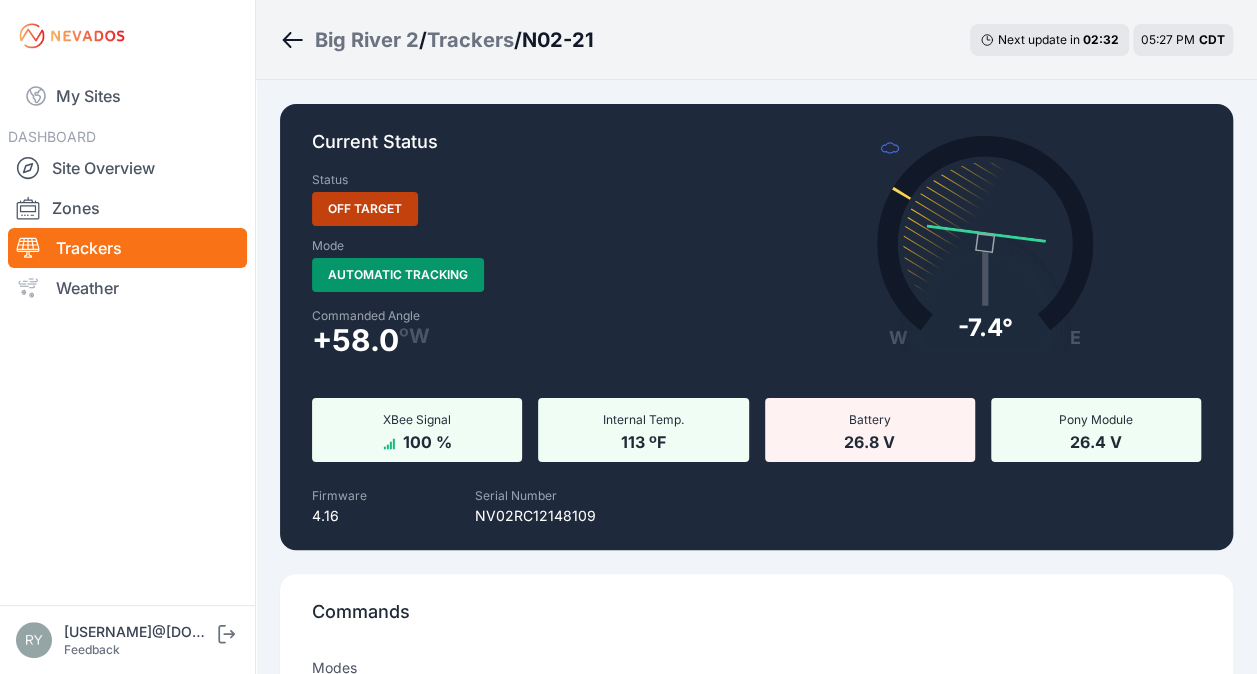scroll, scrollTop: 400, scrollLeft: 0, axis: vertical 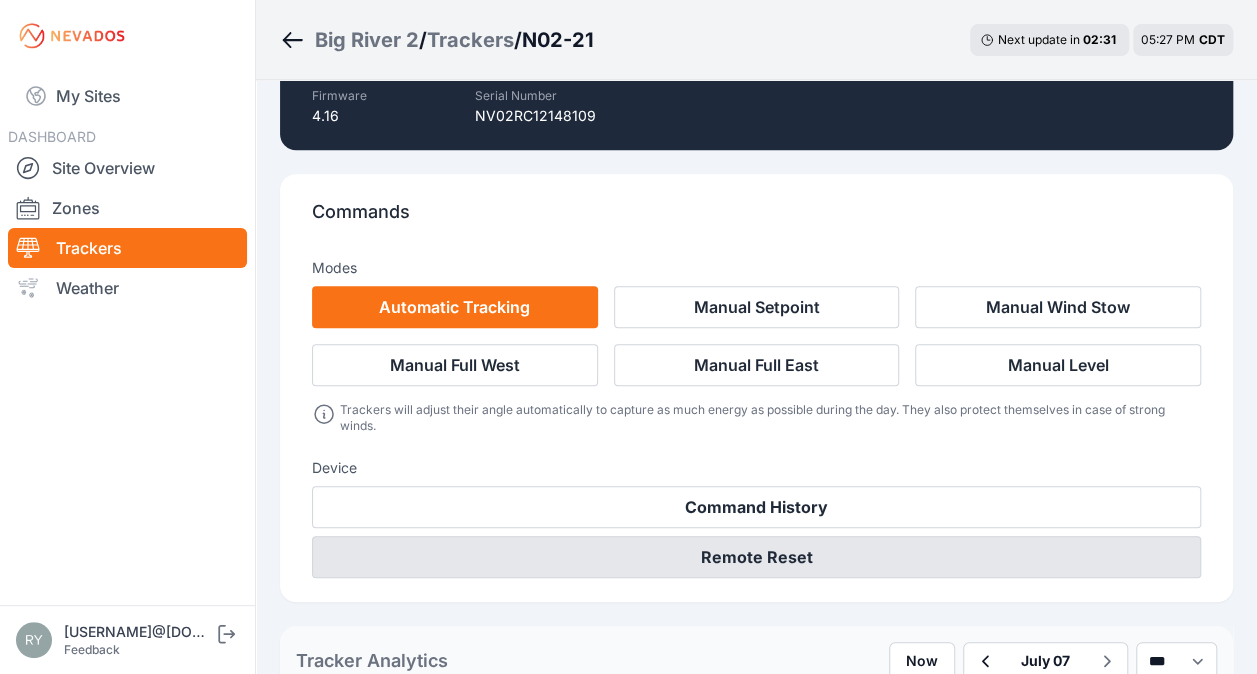 click on "Remote Reset" at bounding box center (756, 557) 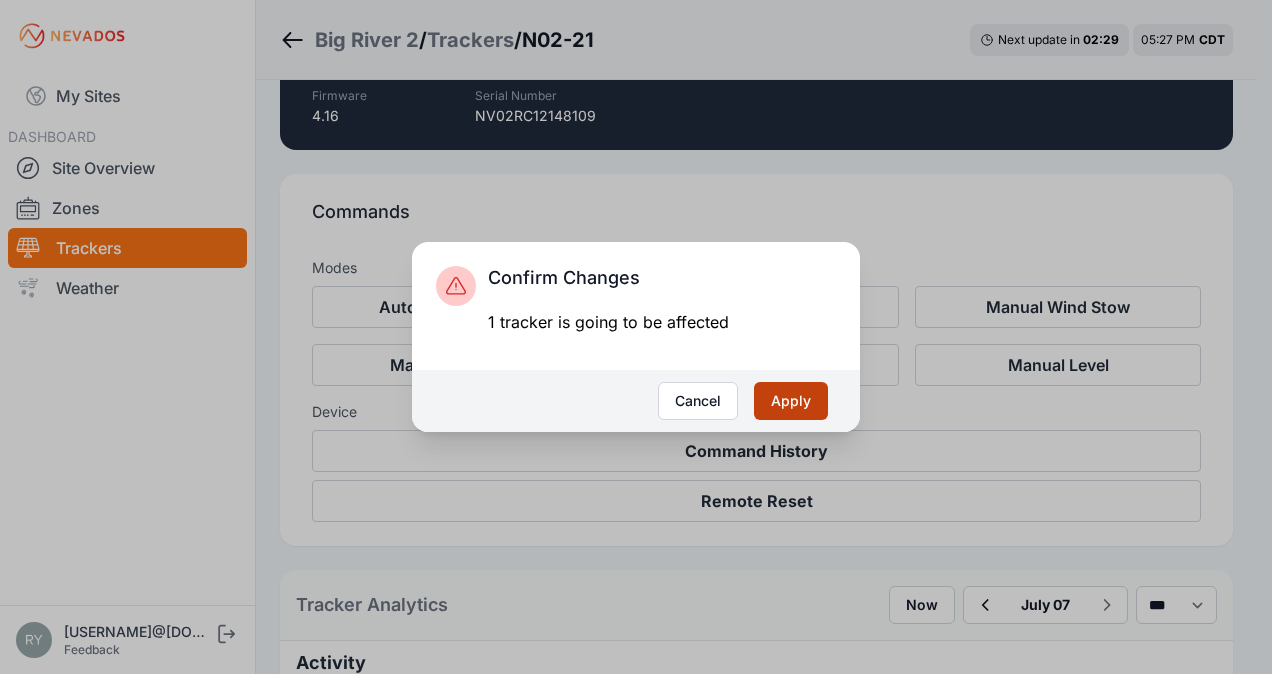 click on "Apply" at bounding box center [791, 401] 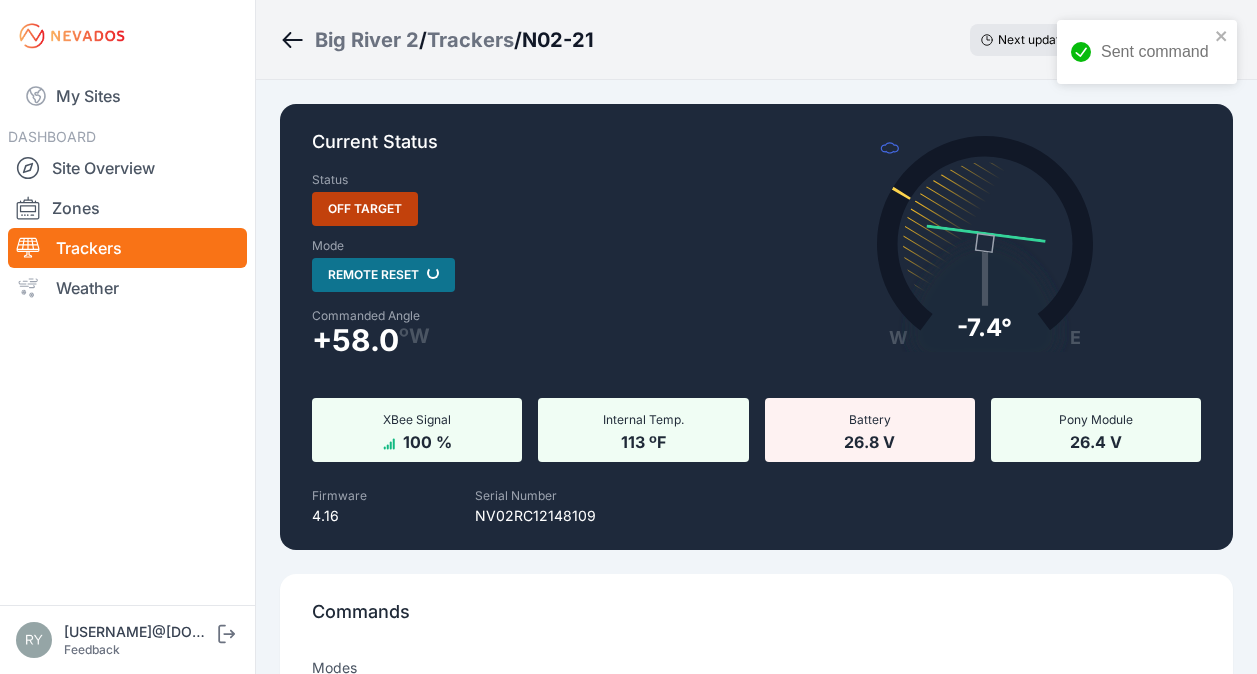 scroll, scrollTop: 0, scrollLeft: 0, axis: both 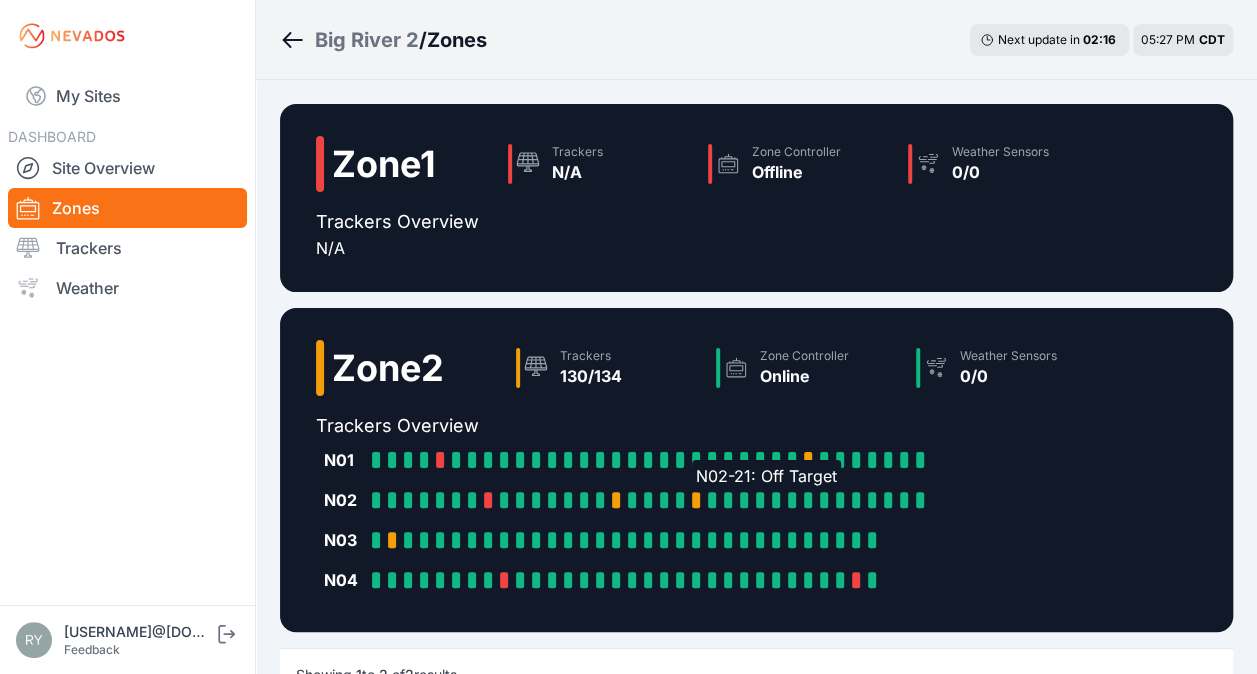 click at bounding box center [696, 500] 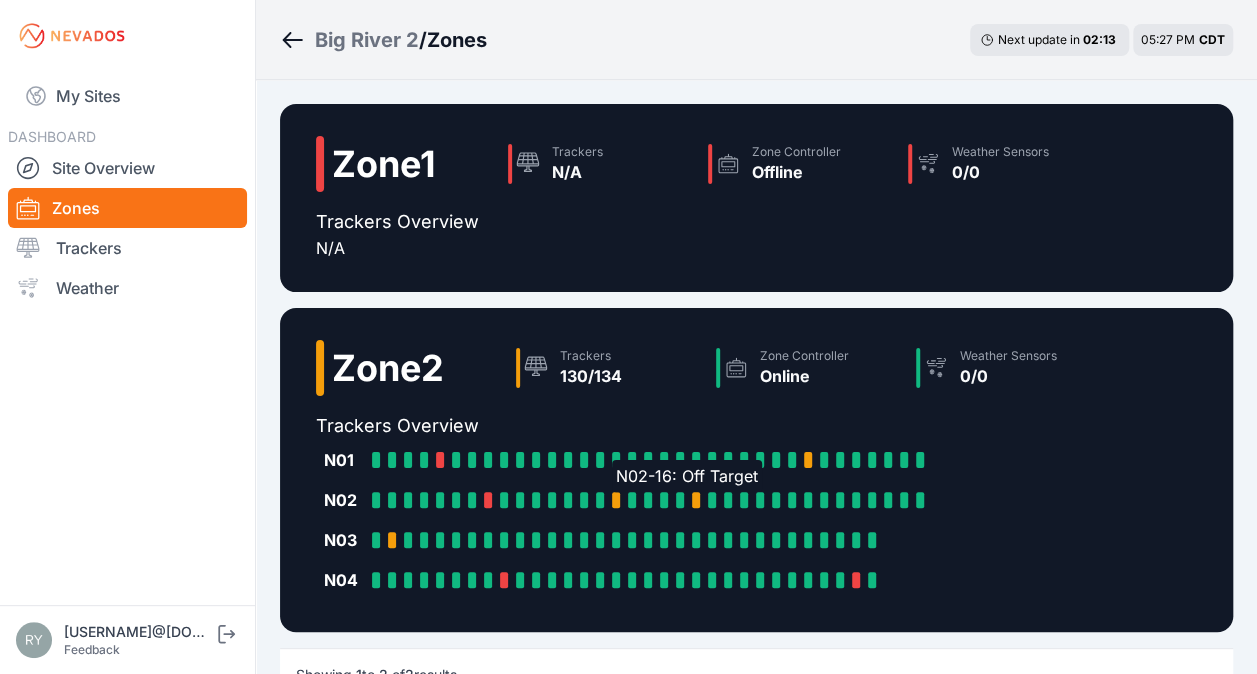 click at bounding box center [616, 500] 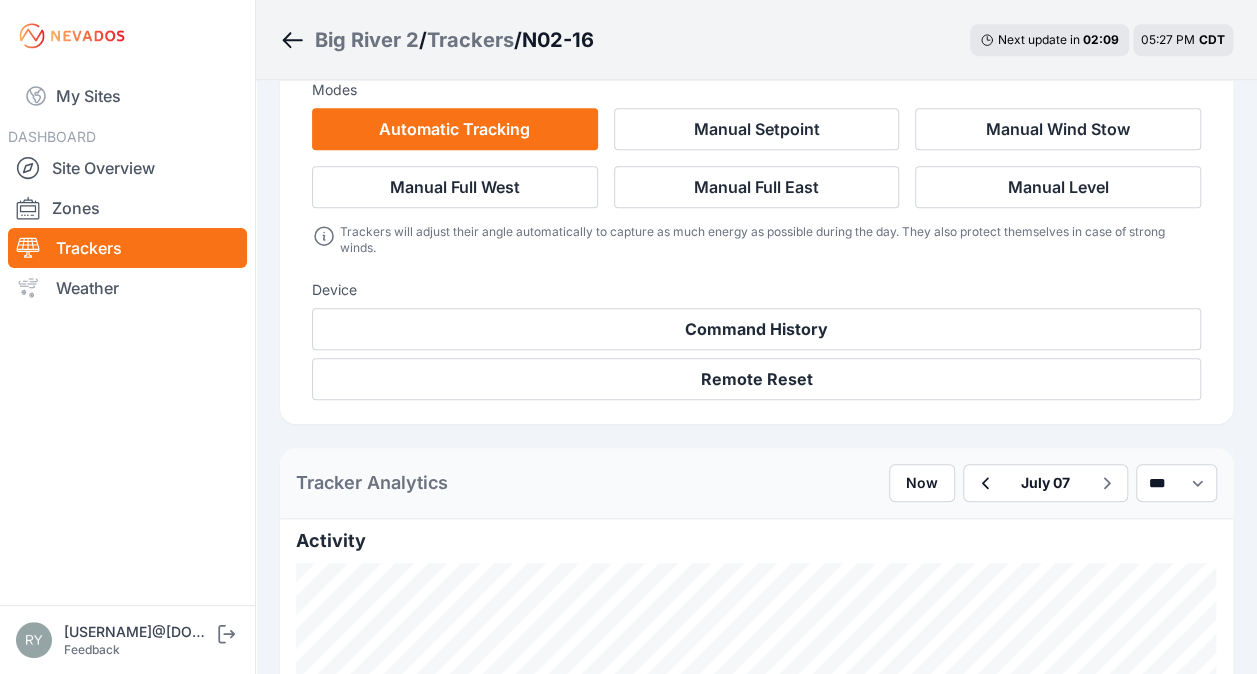 scroll, scrollTop: 600, scrollLeft: 0, axis: vertical 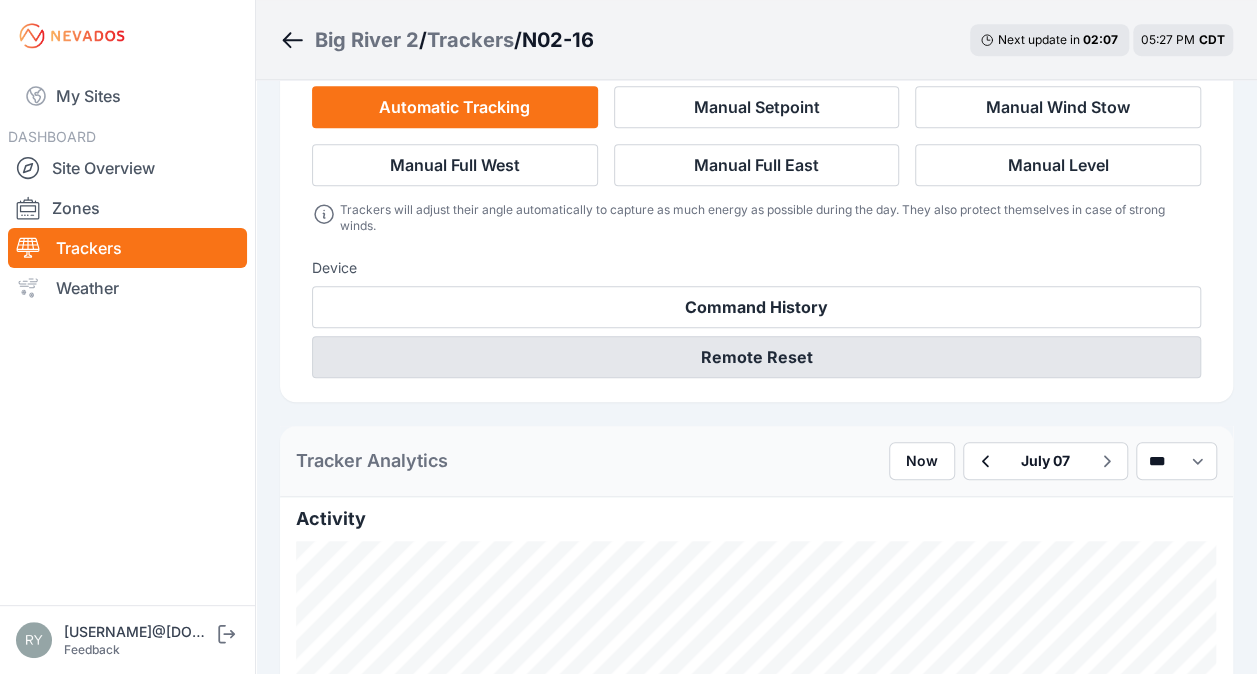 click on "Remote Reset" at bounding box center (756, 357) 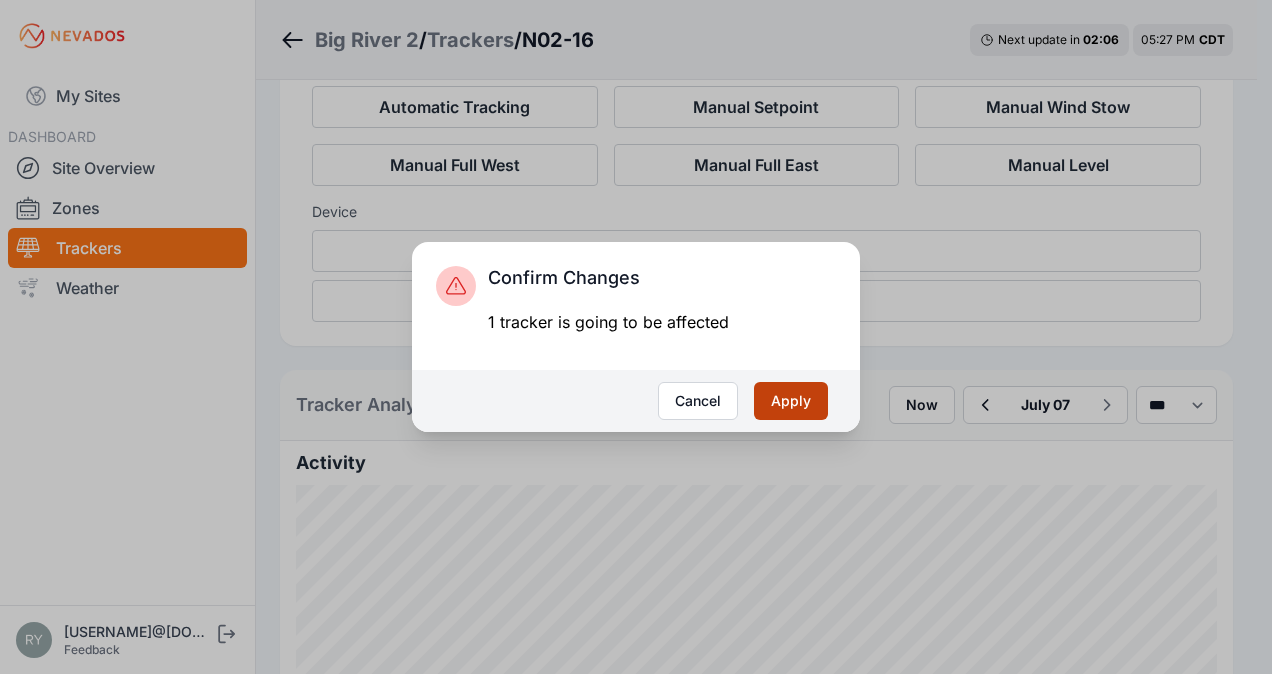 click on "Apply" at bounding box center (791, 401) 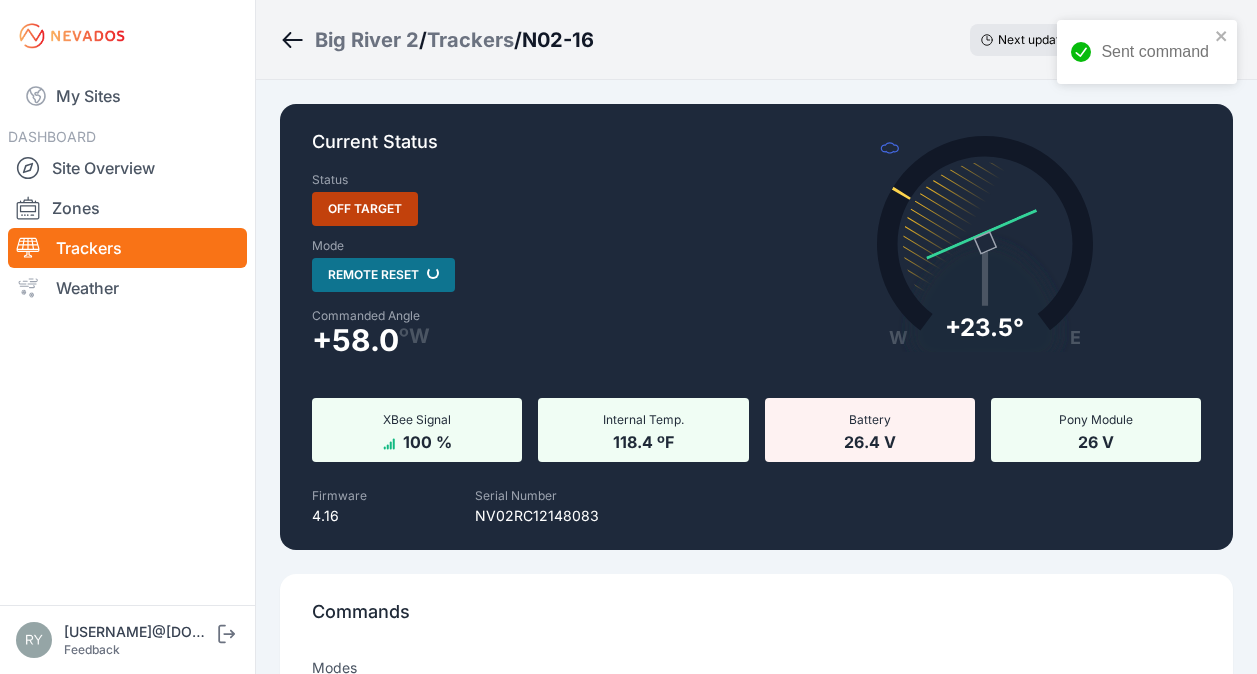 scroll, scrollTop: 0, scrollLeft: 0, axis: both 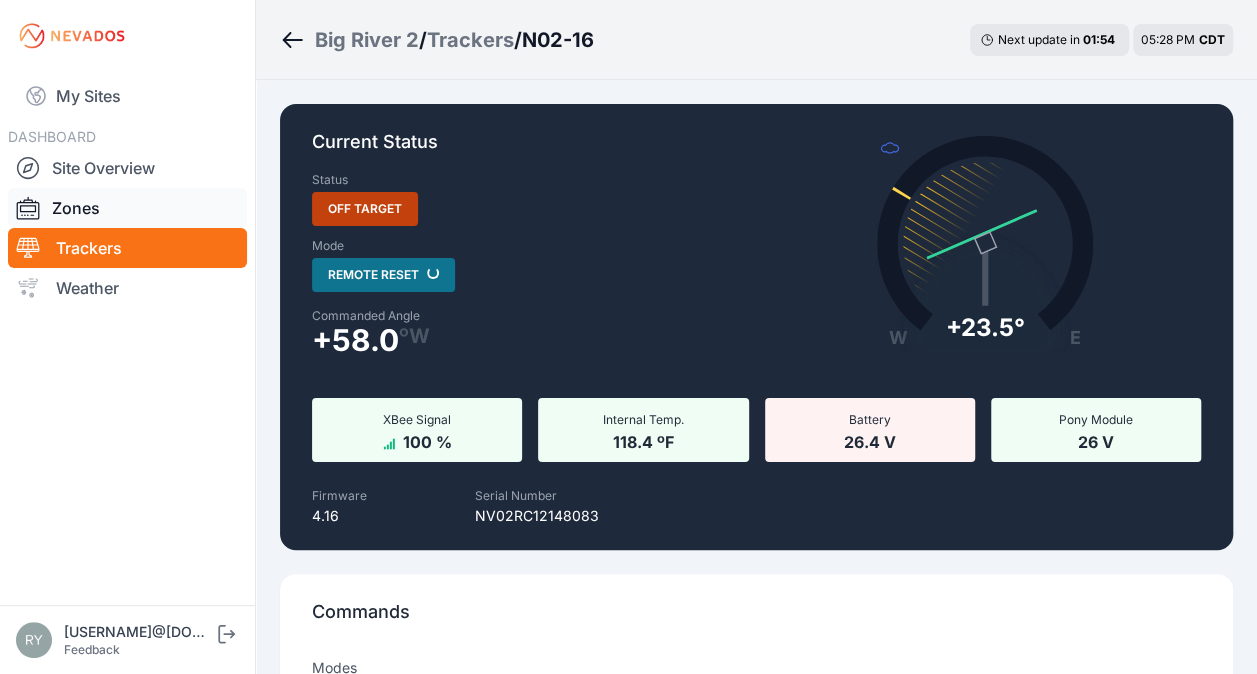 click on "Zones" at bounding box center [127, 208] 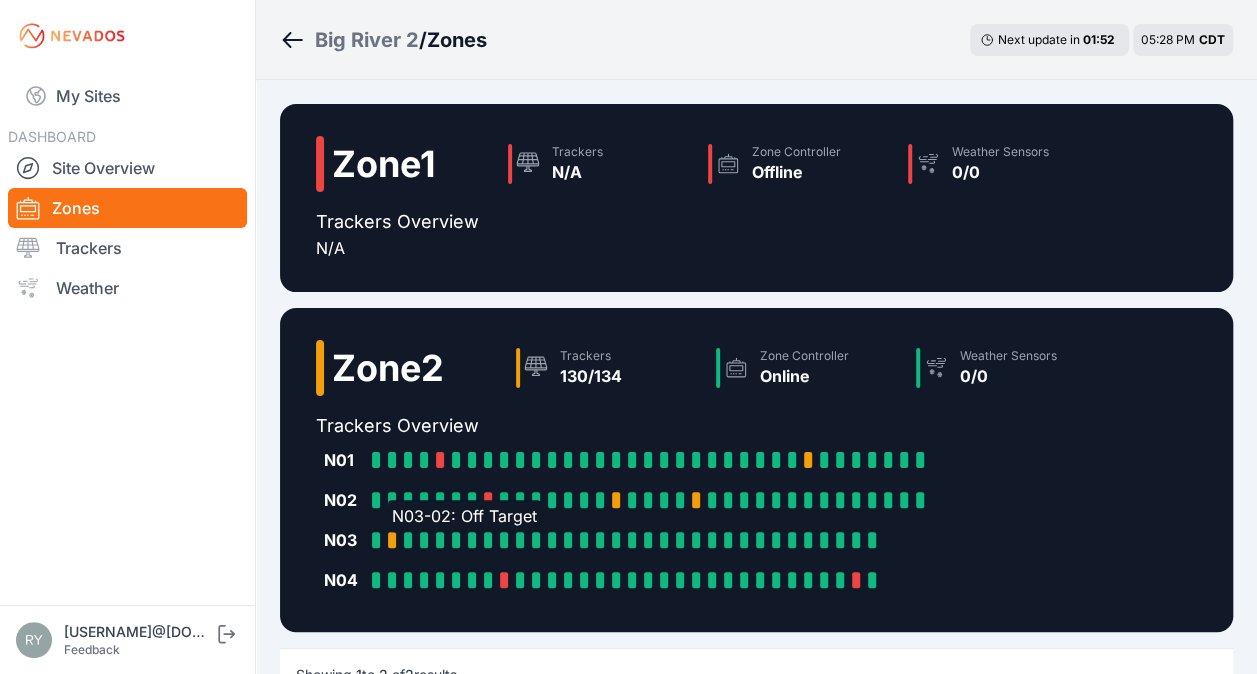 click at bounding box center [392, 540] 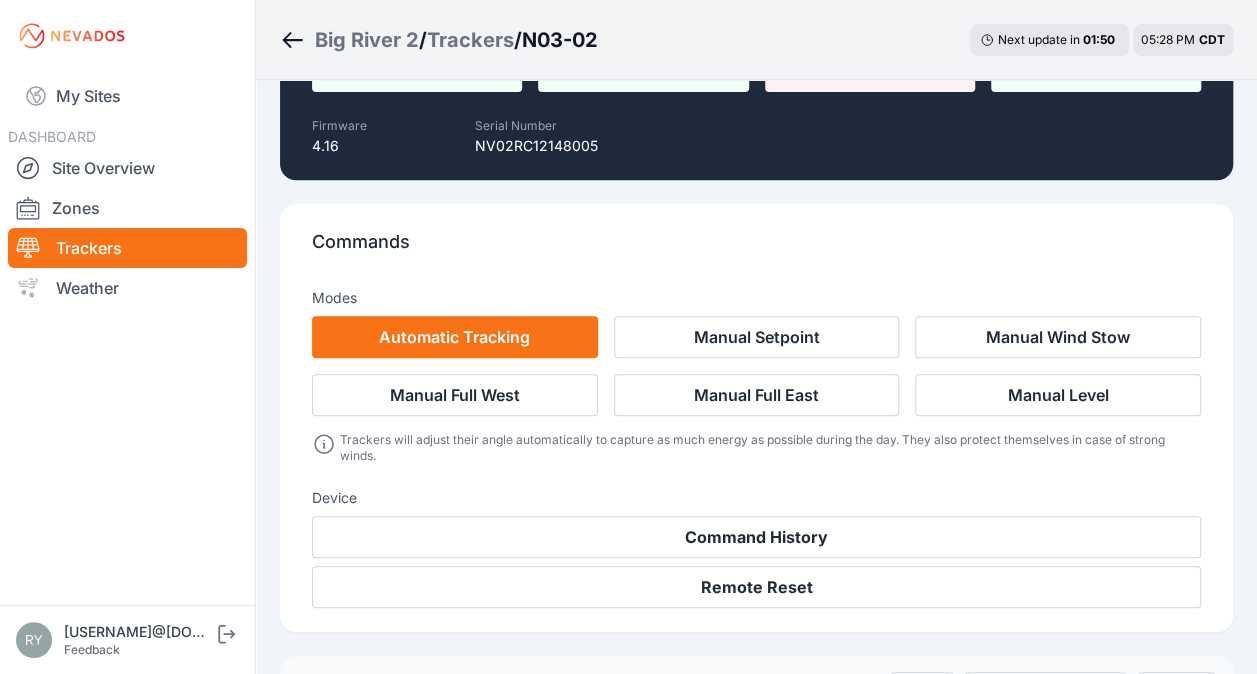 scroll, scrollTop: 400, scrollLeft: 0, axis: vertical 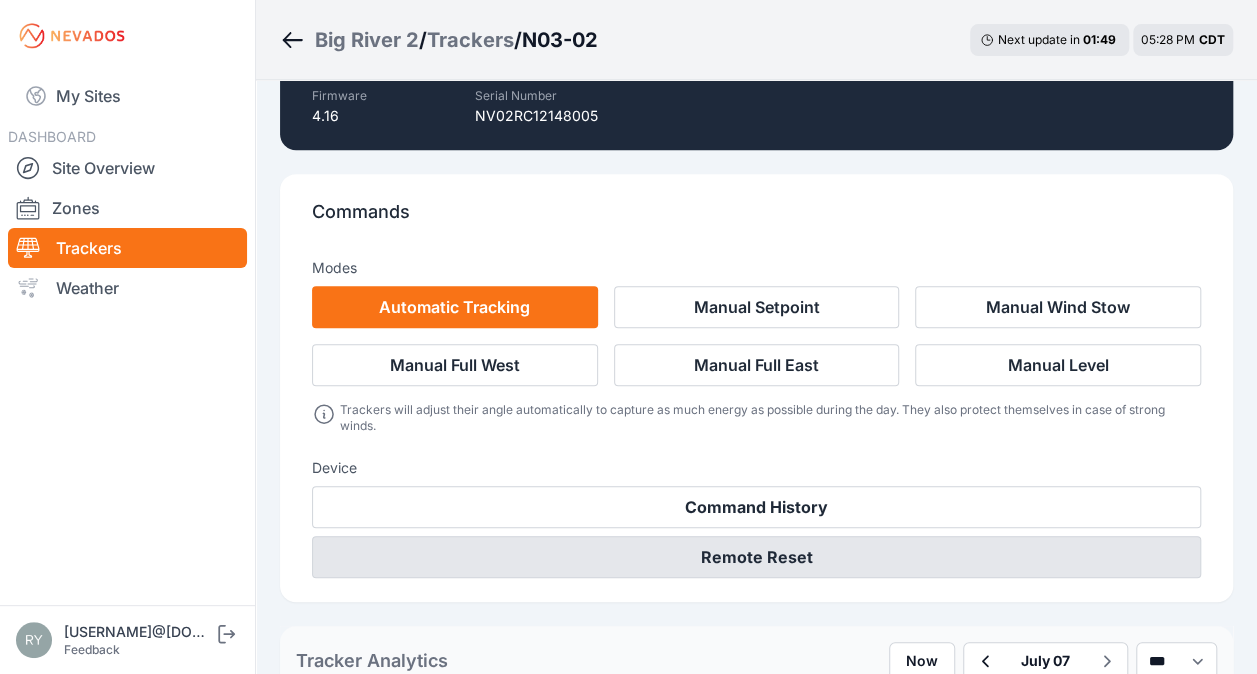 click on "Remote Reset" at bounding box center [756, 557] 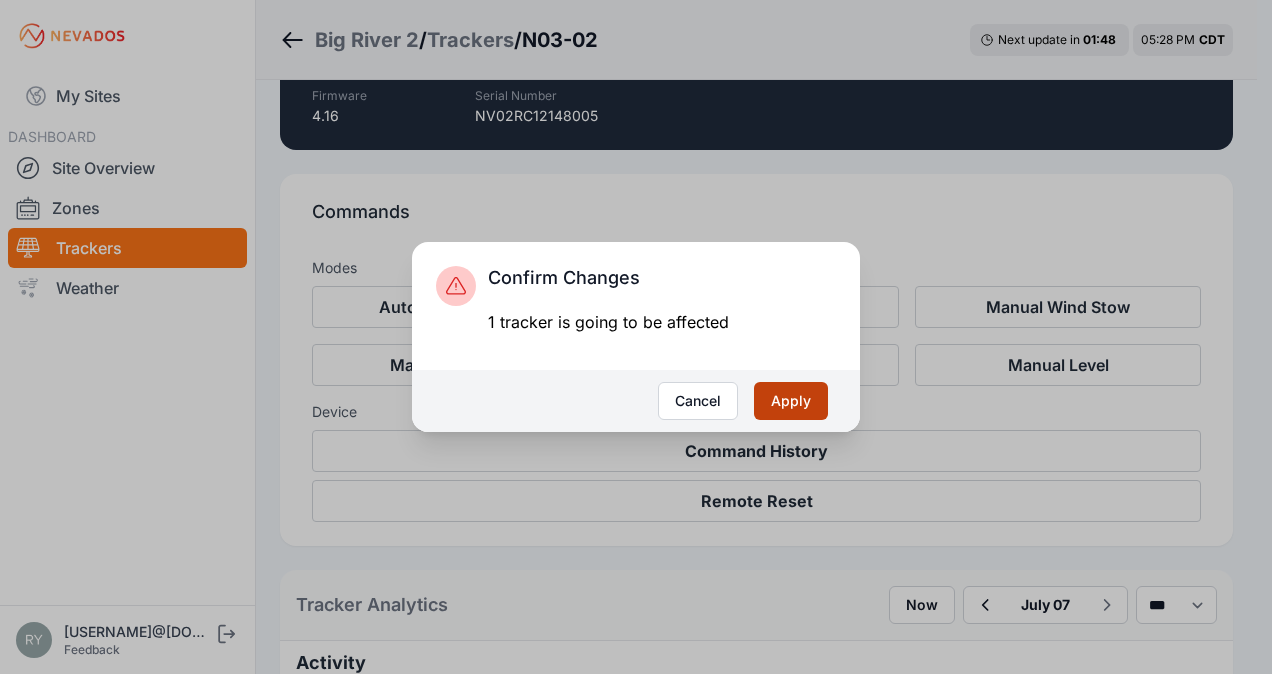 click on "Apply" at bounding box center (791, 401) 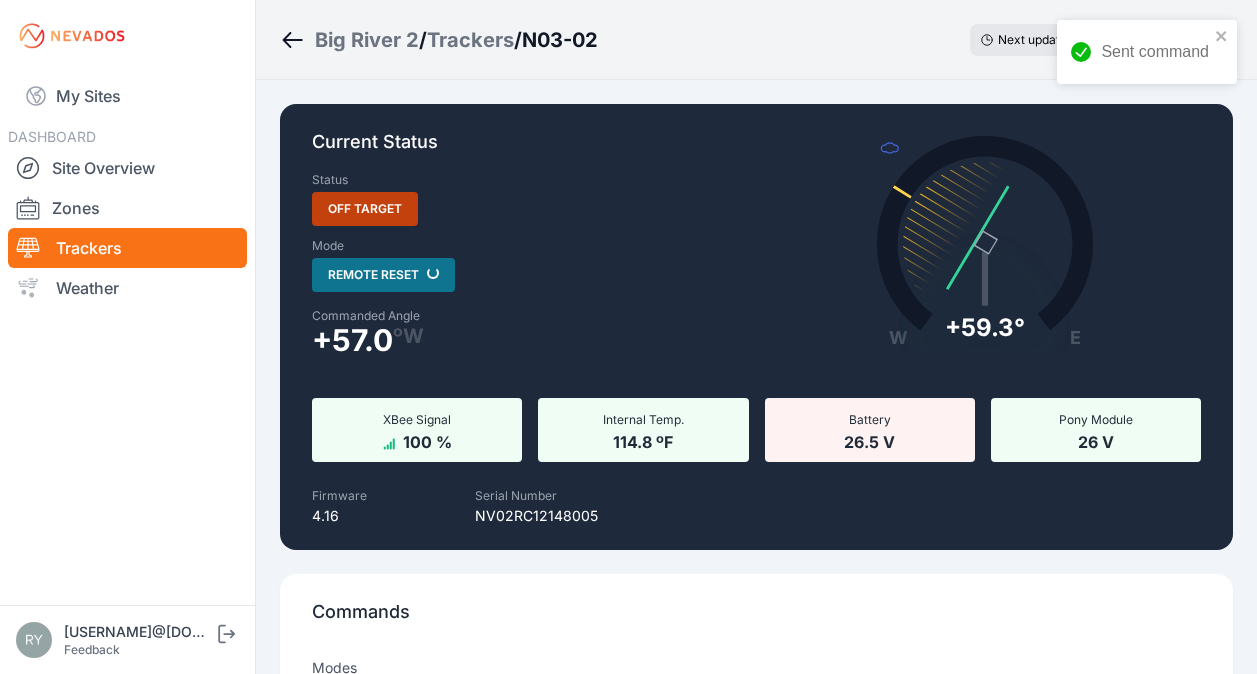 scroll, scrollTop: 0, scrollLeft: 0, axis: both 